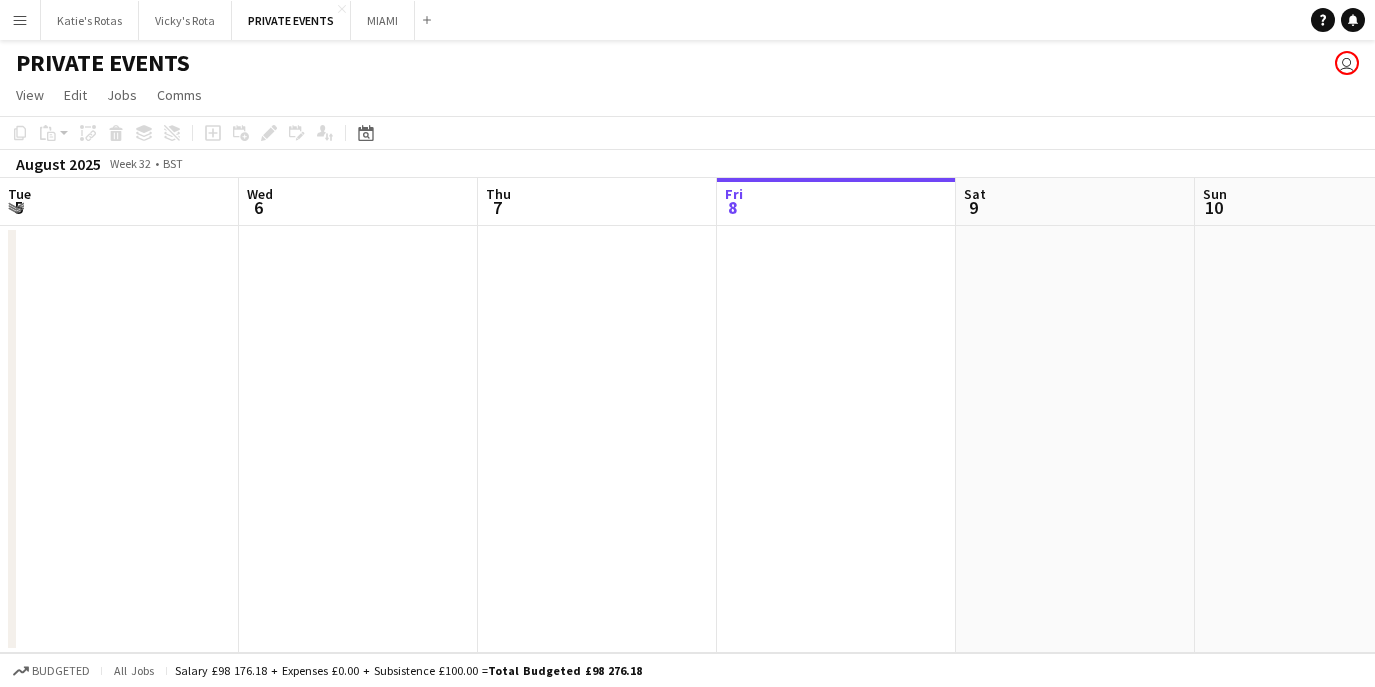 scroll, scrollTop: 0, scrollLeft: 0, axis: both 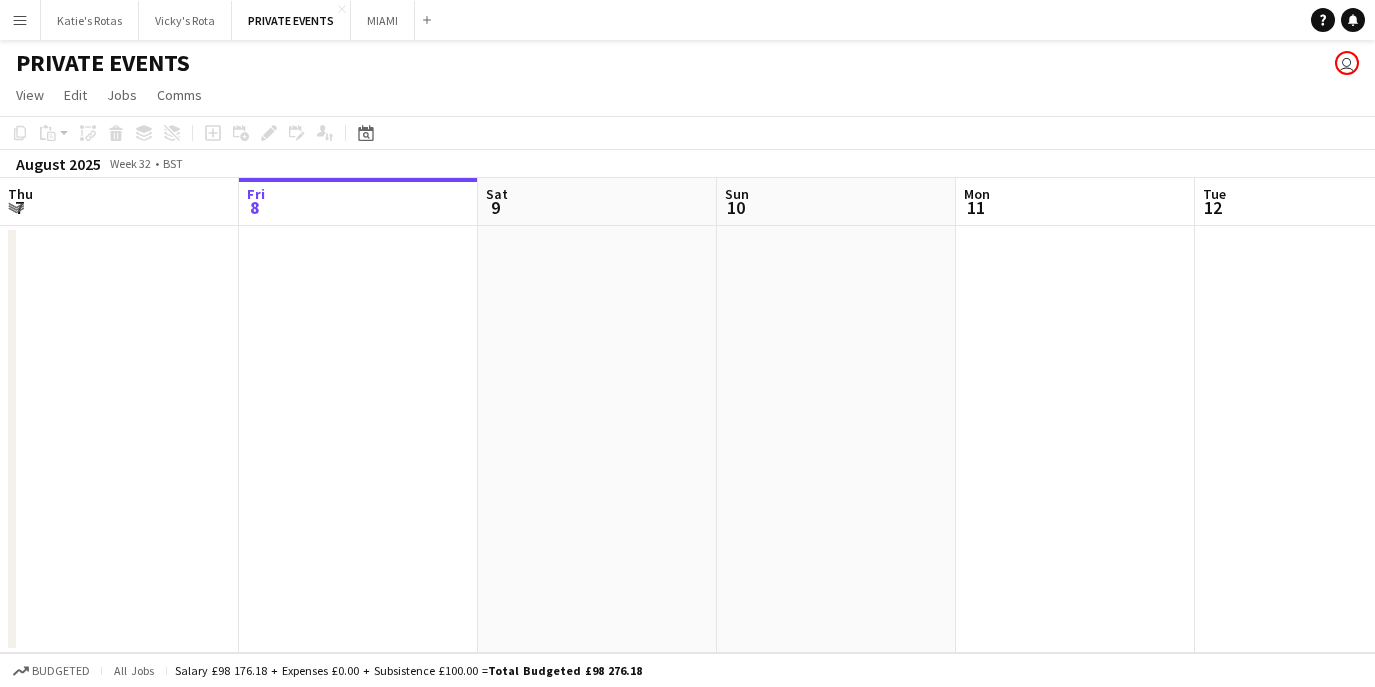 click at bounding box center (1075, 439) 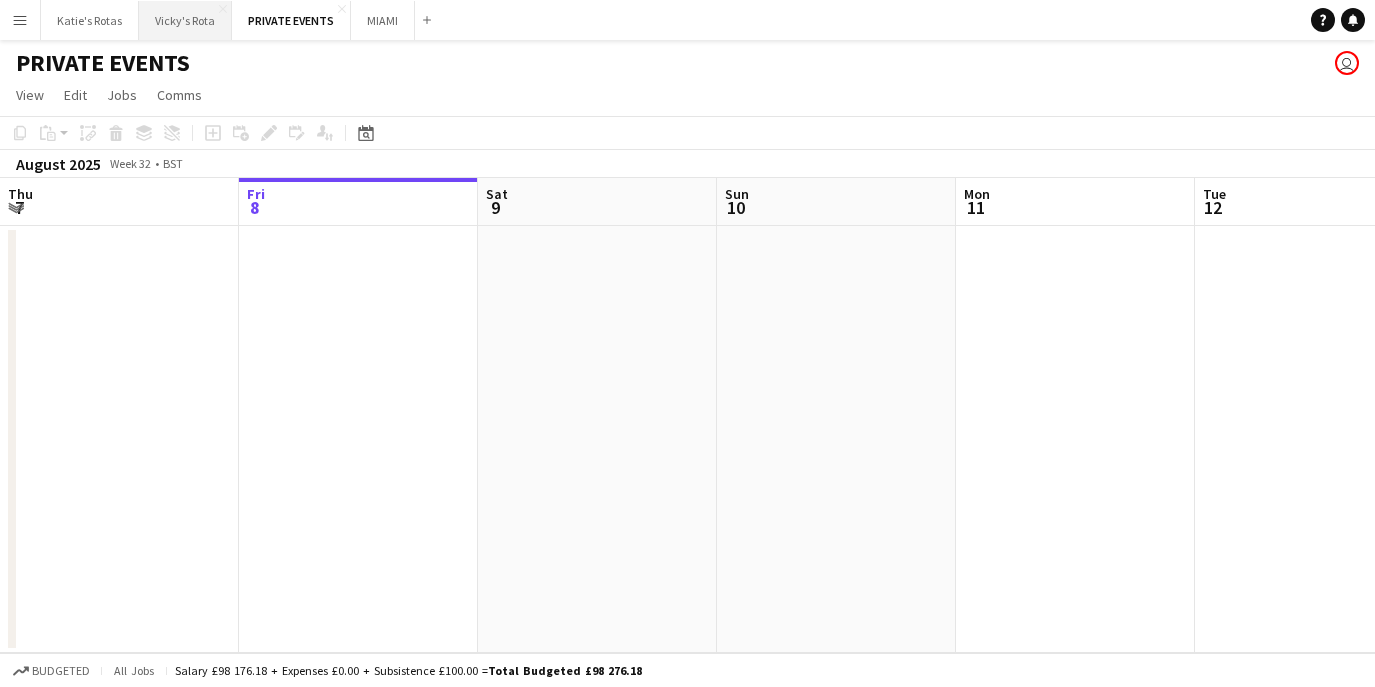 click on "Vicky's Rota
Close" at bounding box center (185, 20) 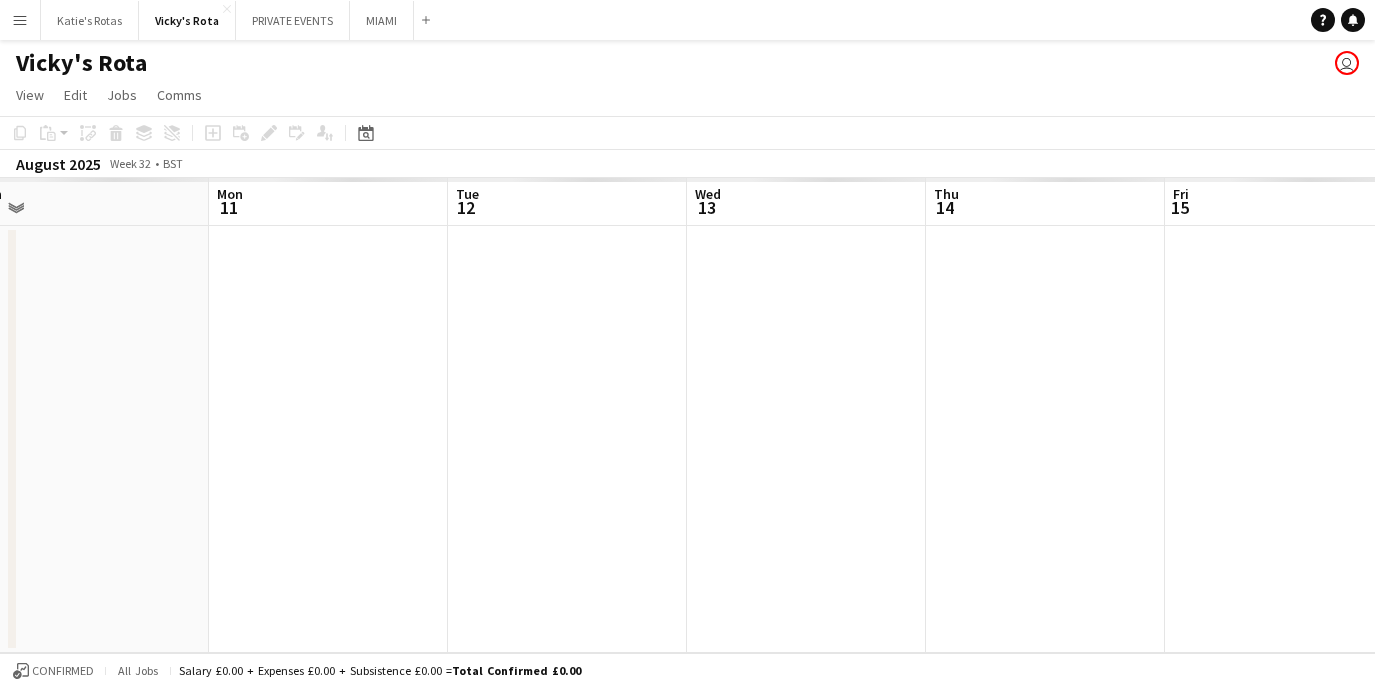 scroll, scrollTop: 0, scrollLeft: 848, axis: horizontal 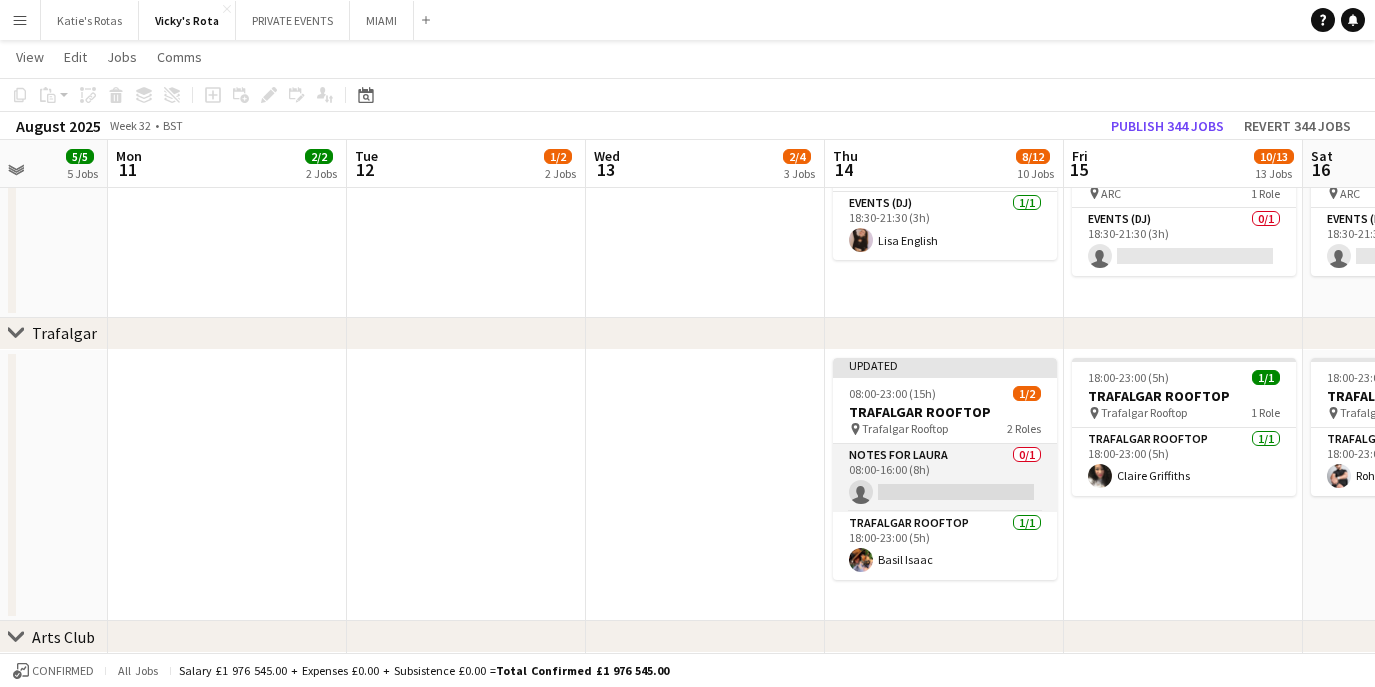 click on "Notes for [FIRST]    0/1   08:00-16:00 (8h)
single-neutral-actions" at bounding box center (945, 478) 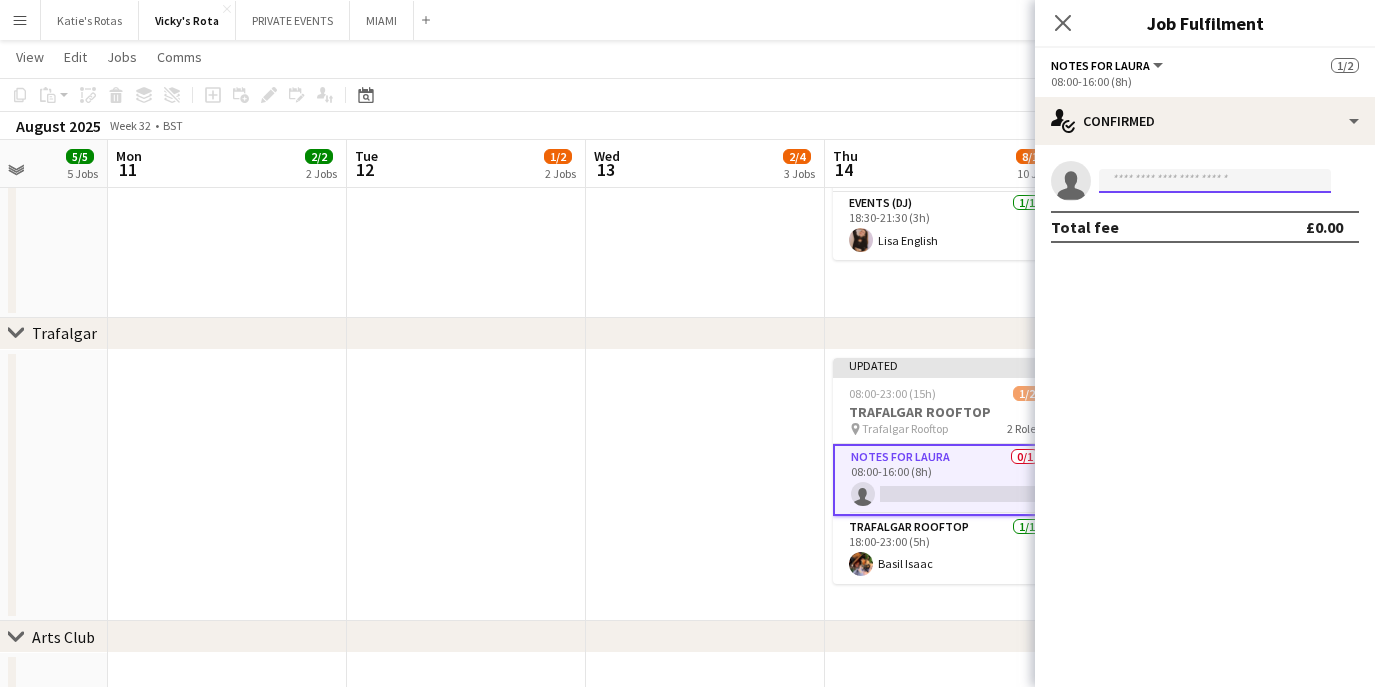 click at bounding box center (1215, 181) 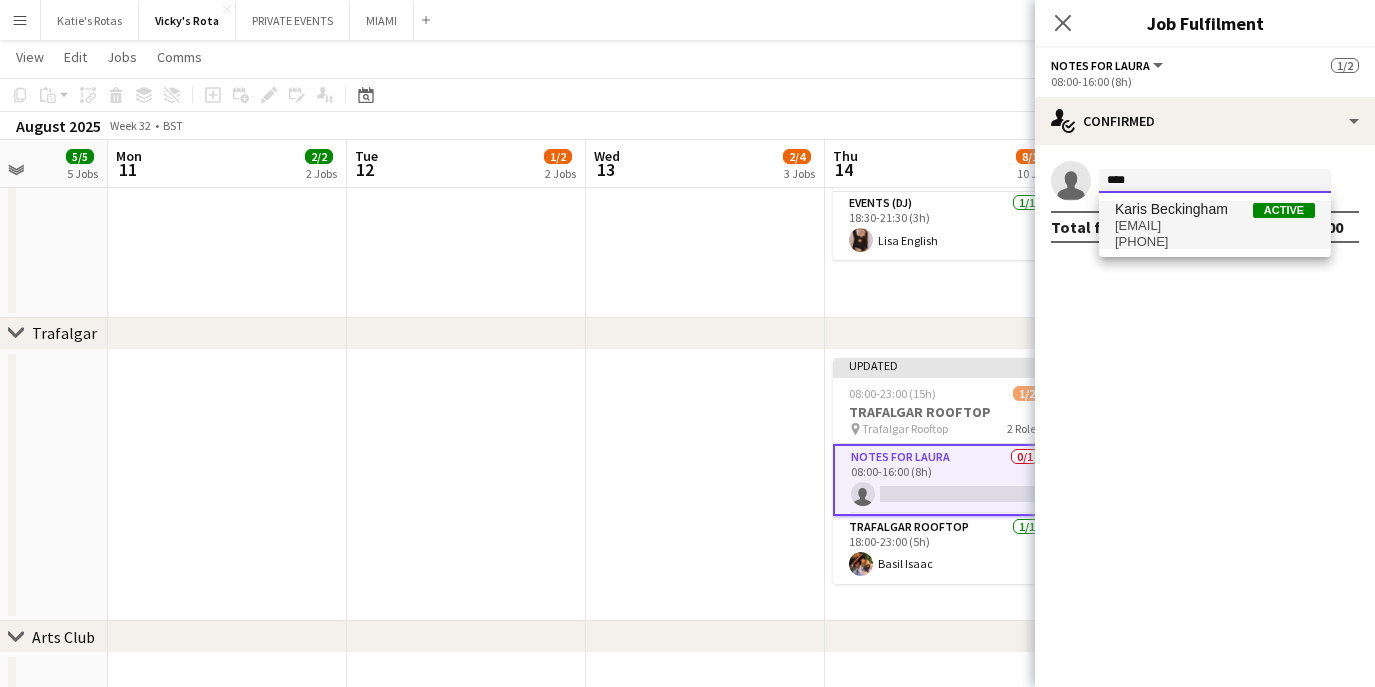 type on "****" 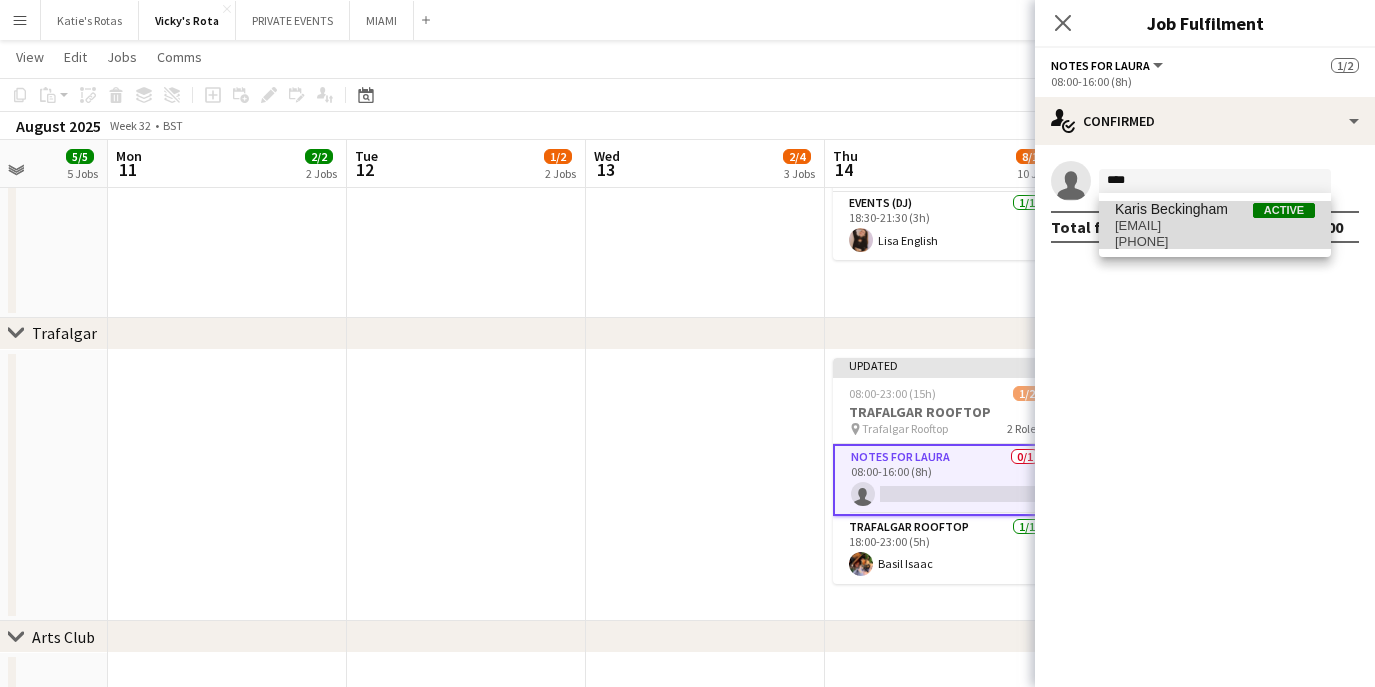 click on "[EMAIL]" at bounding box center (1215, 226) 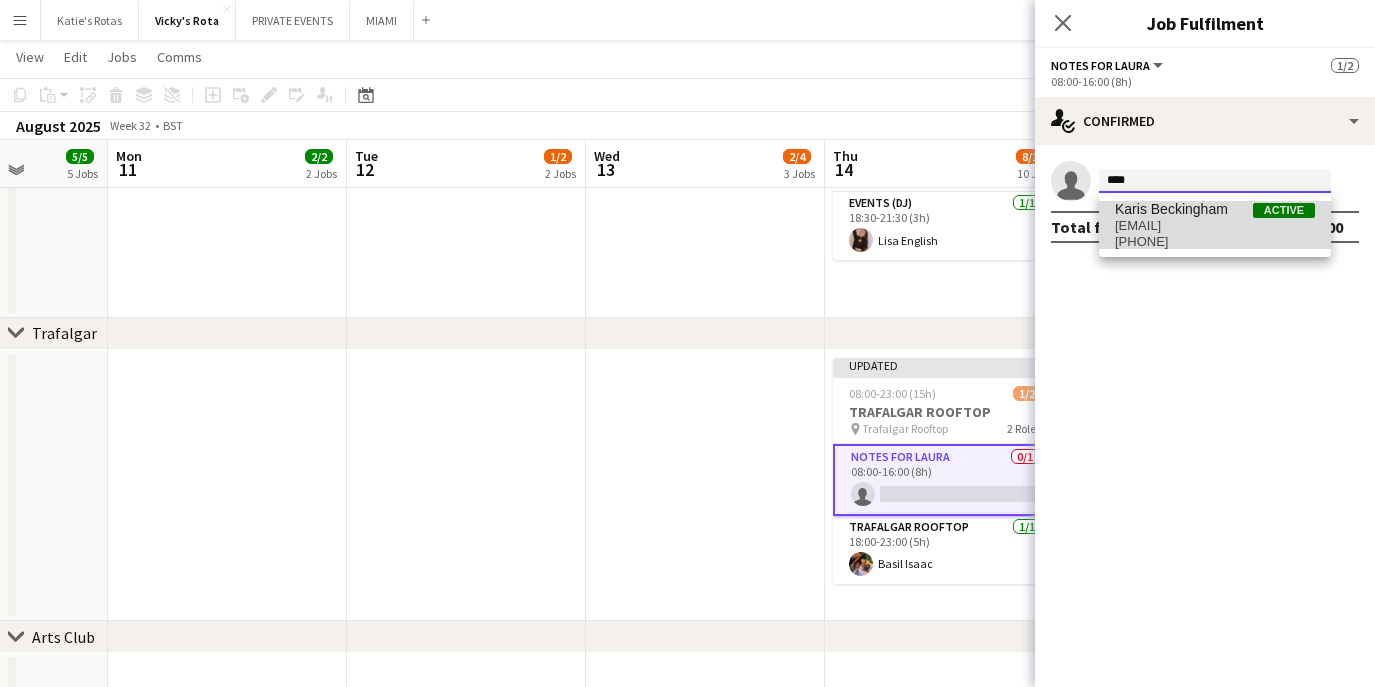 type 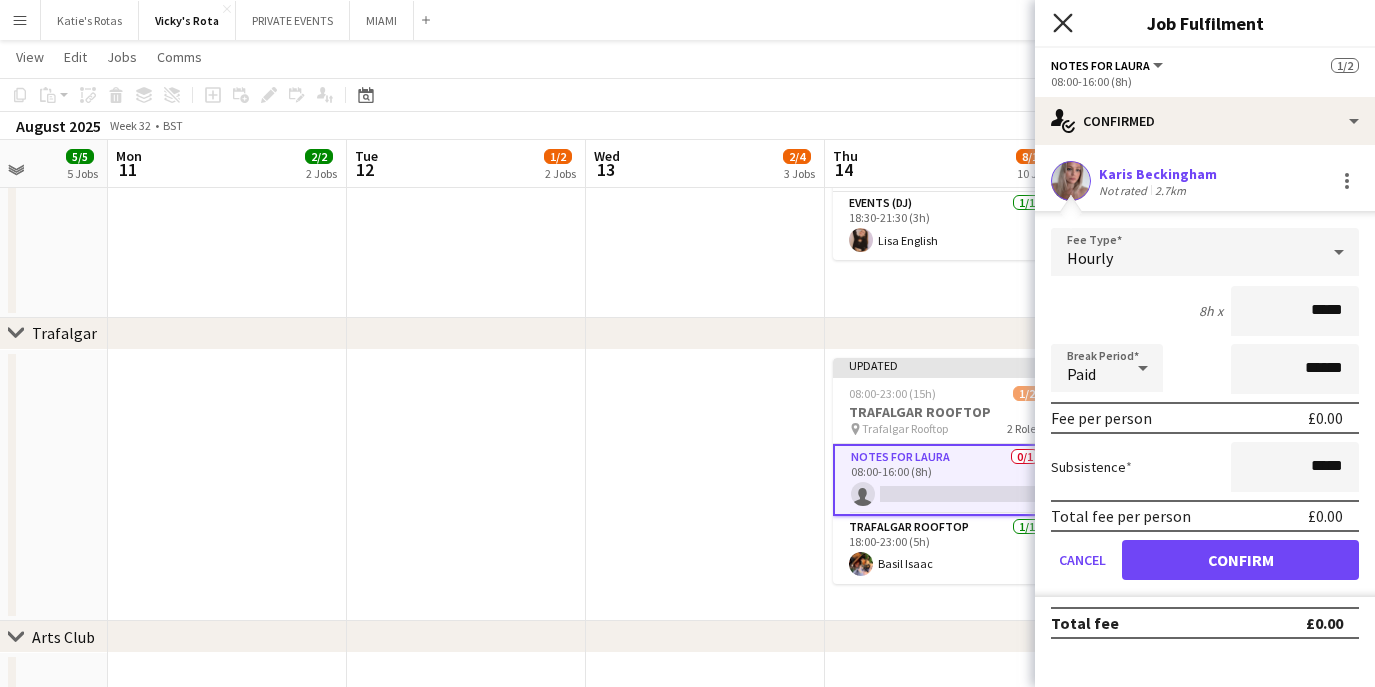 click 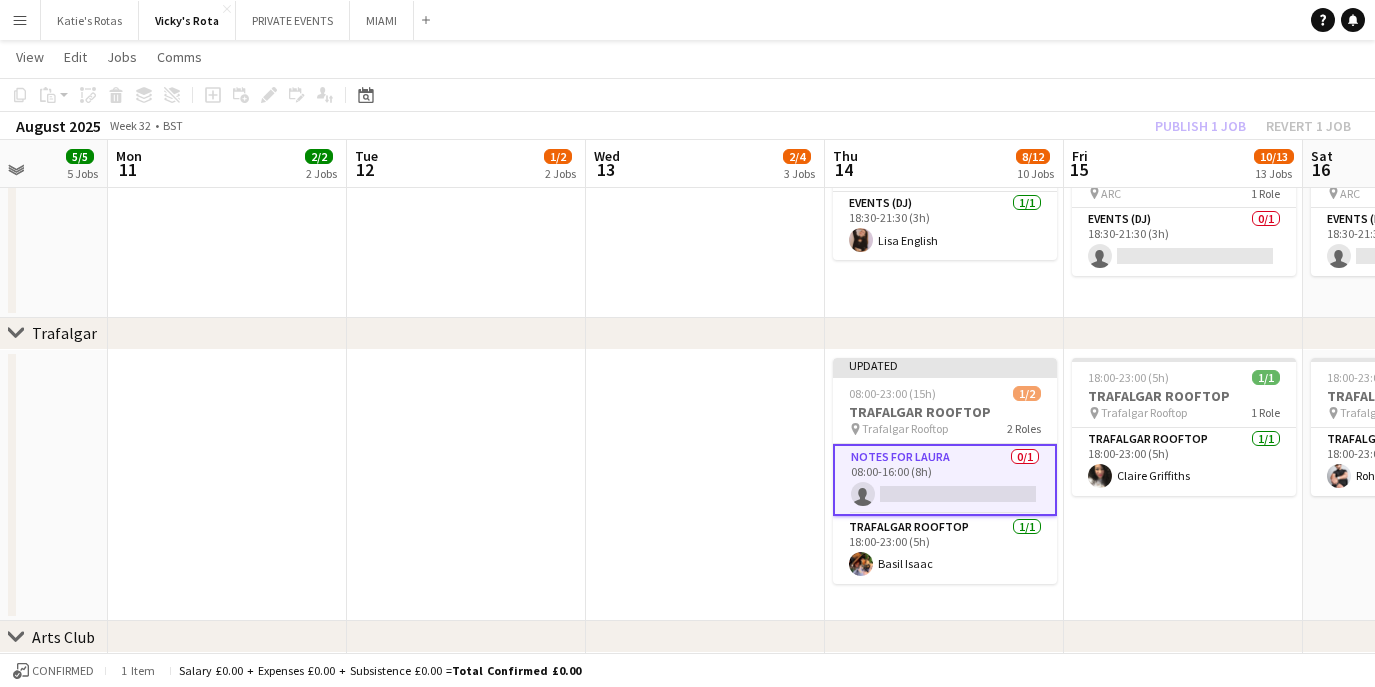 click on "Notes for [FIRST]    0/1   08:00-16:00 (8h)
single-neutral-actions" at bounding box center [945, 480] 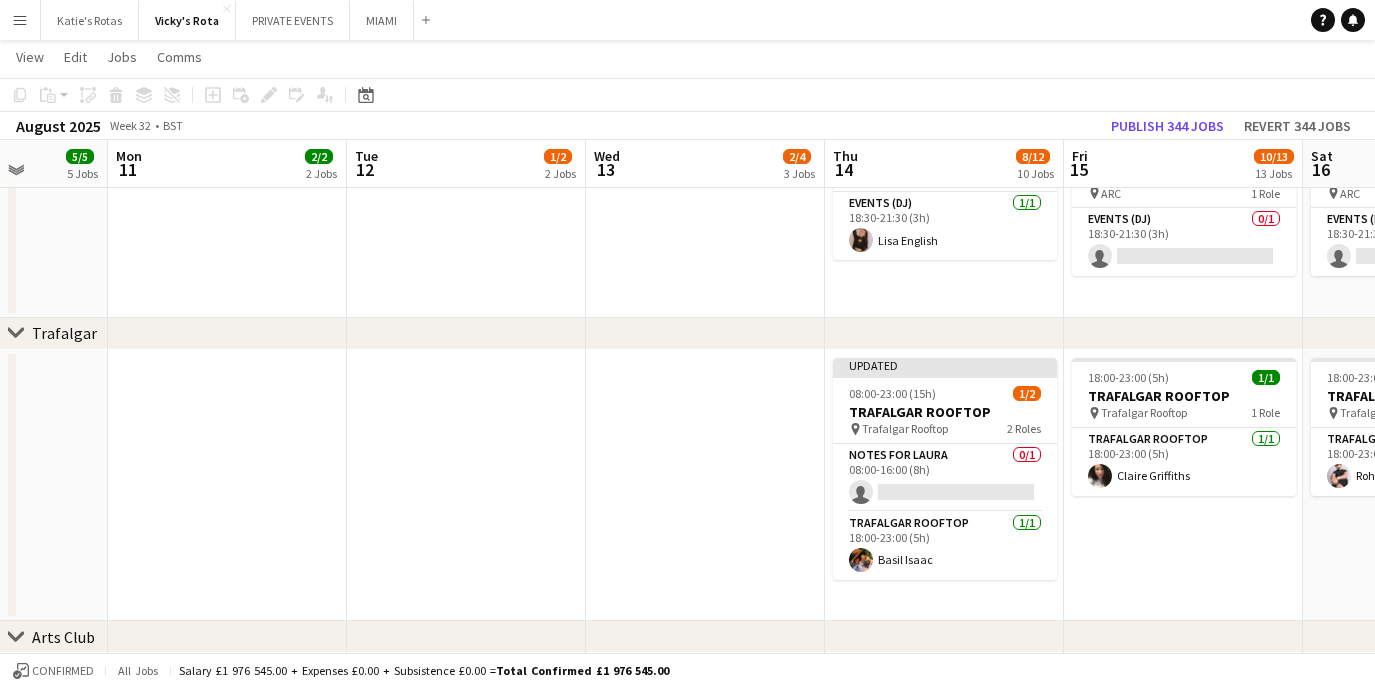 click at bounding box center [705, 486] 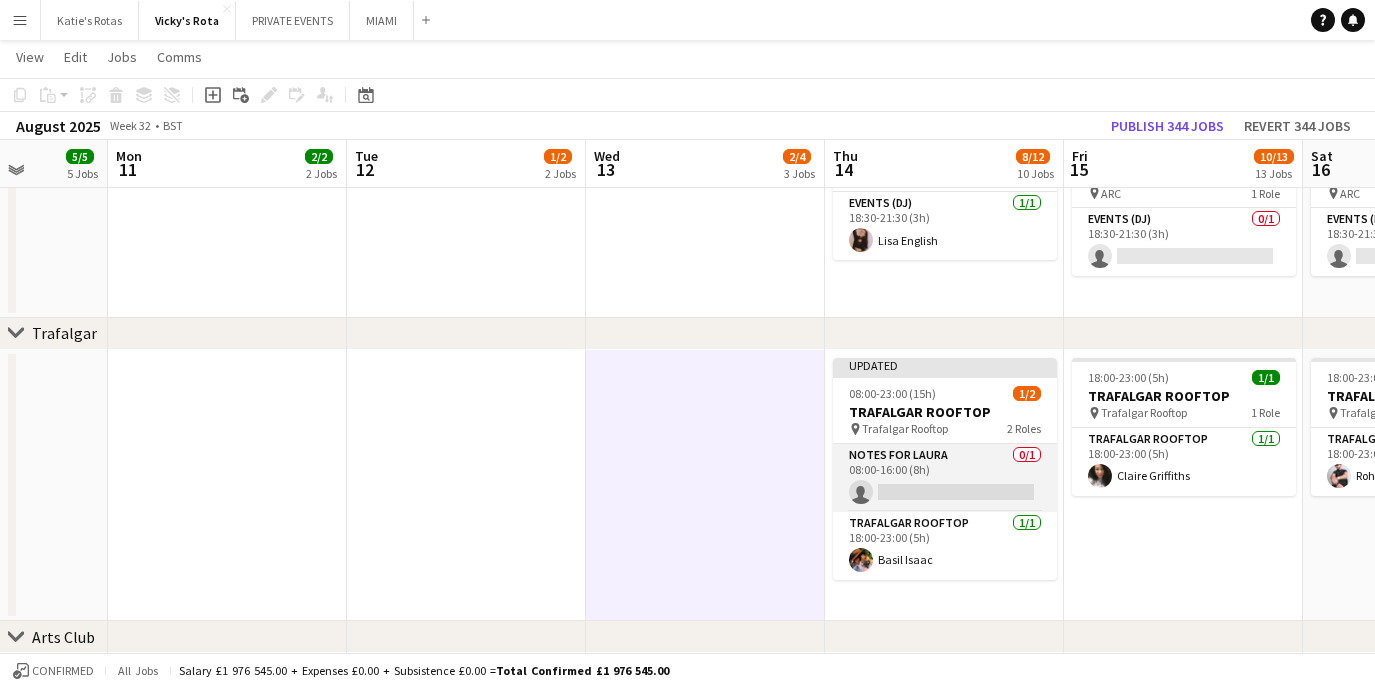 click on "Notes for [FIRST]    0/1   08:00-16:00 (8h)
single-neutral-actions" at bounding box center [945, 478] 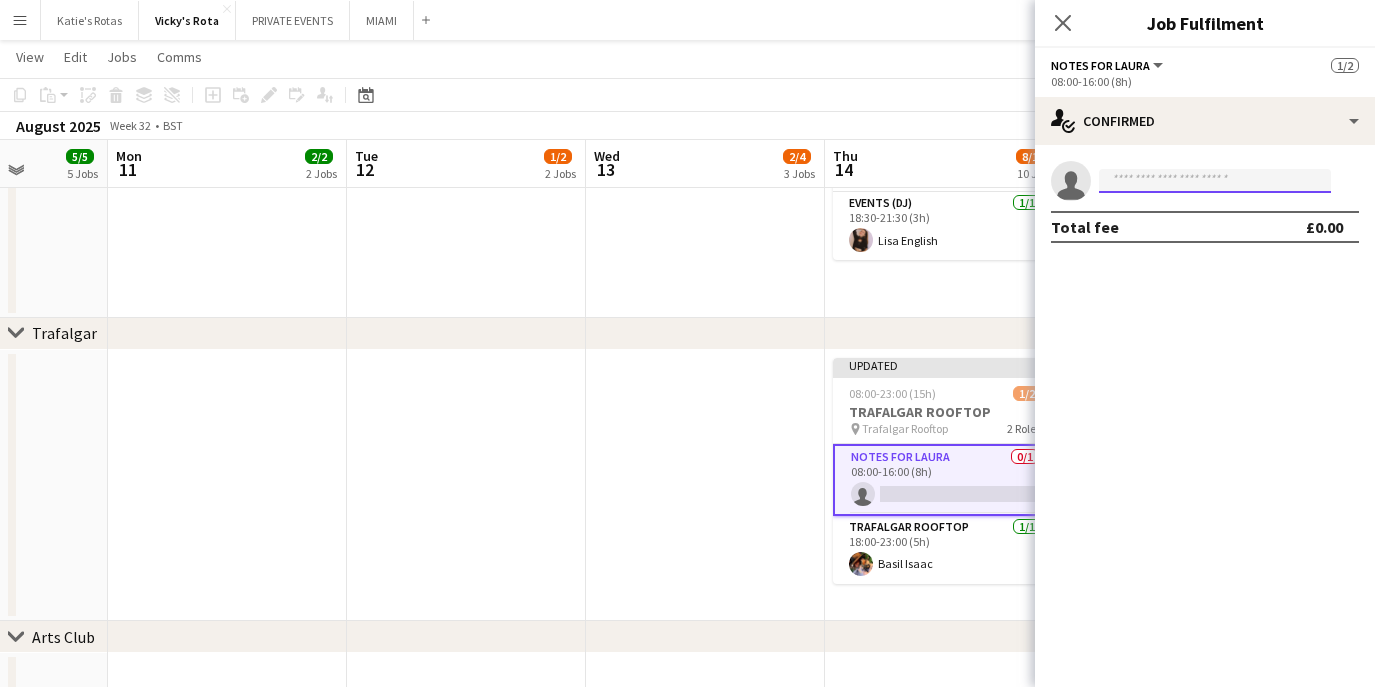 click at bounding box center (1215, 181) 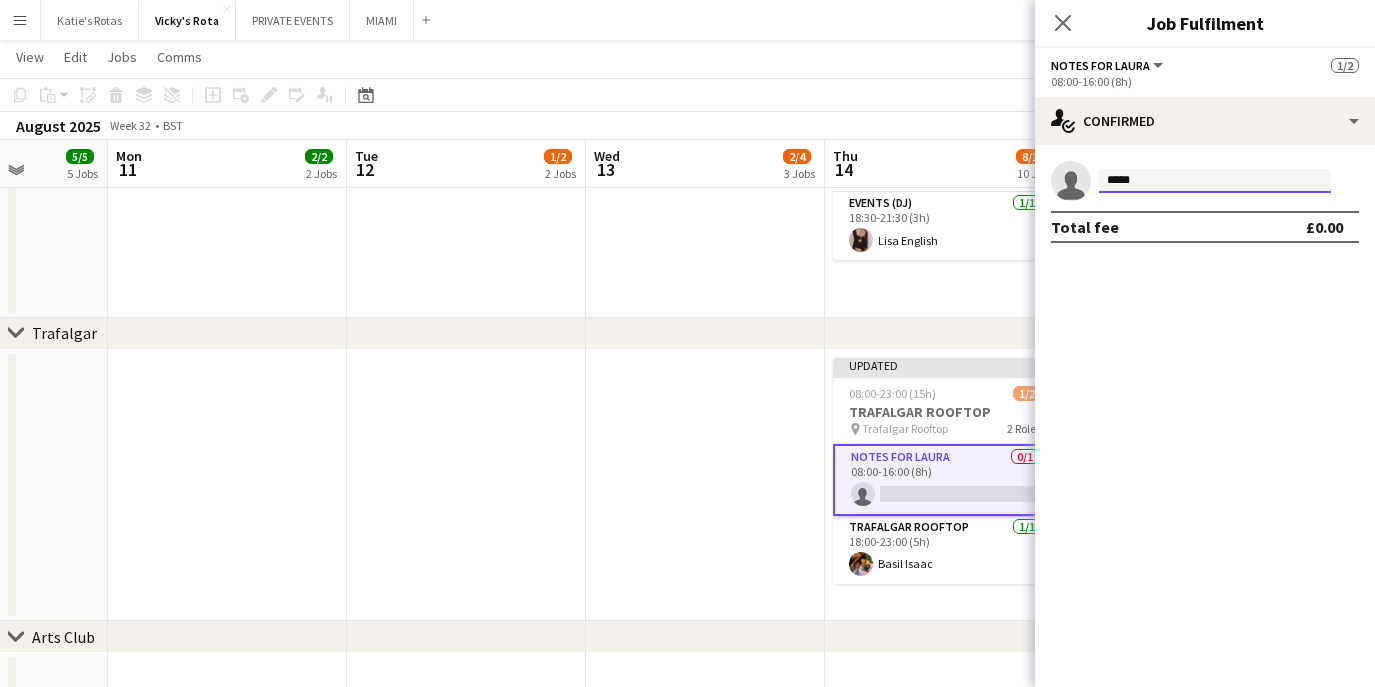 scroll, scrollTop: 3312, scrollLeft: 0, axis: vertical 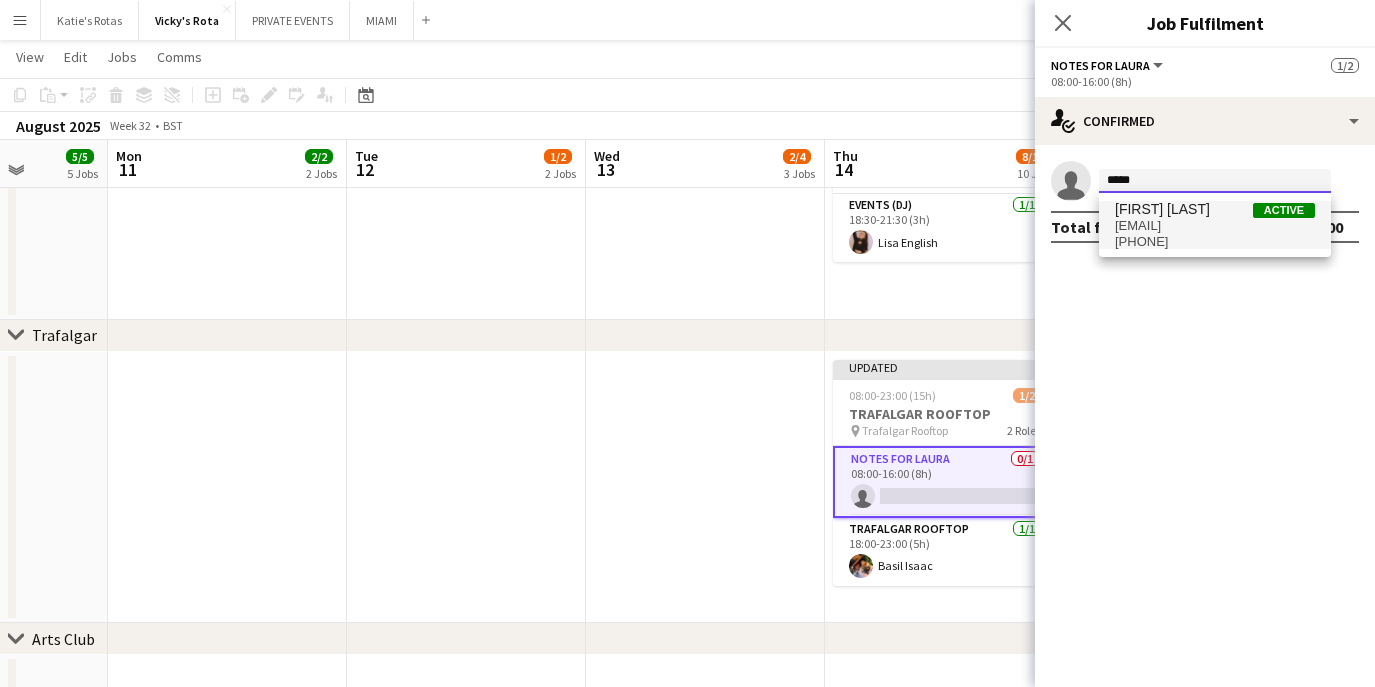type on "*****" 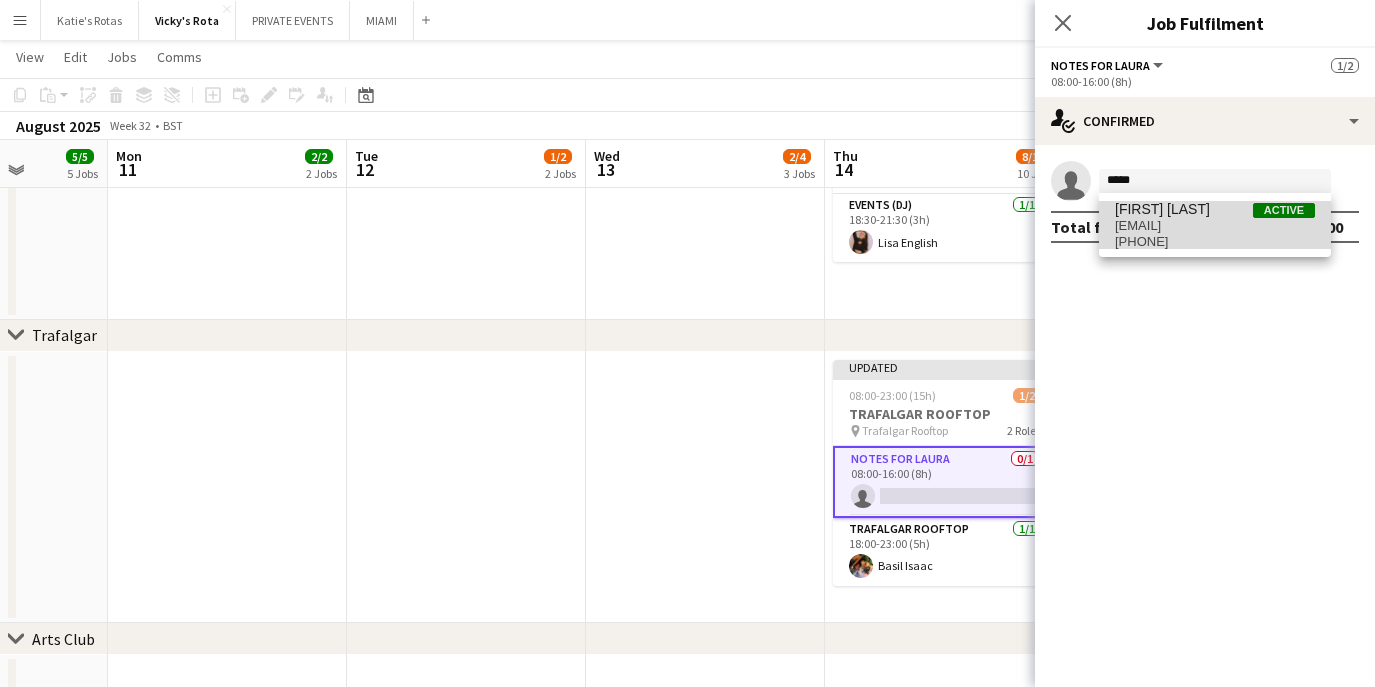 click on "[PHONE]" at bounding box center (1215, 242) 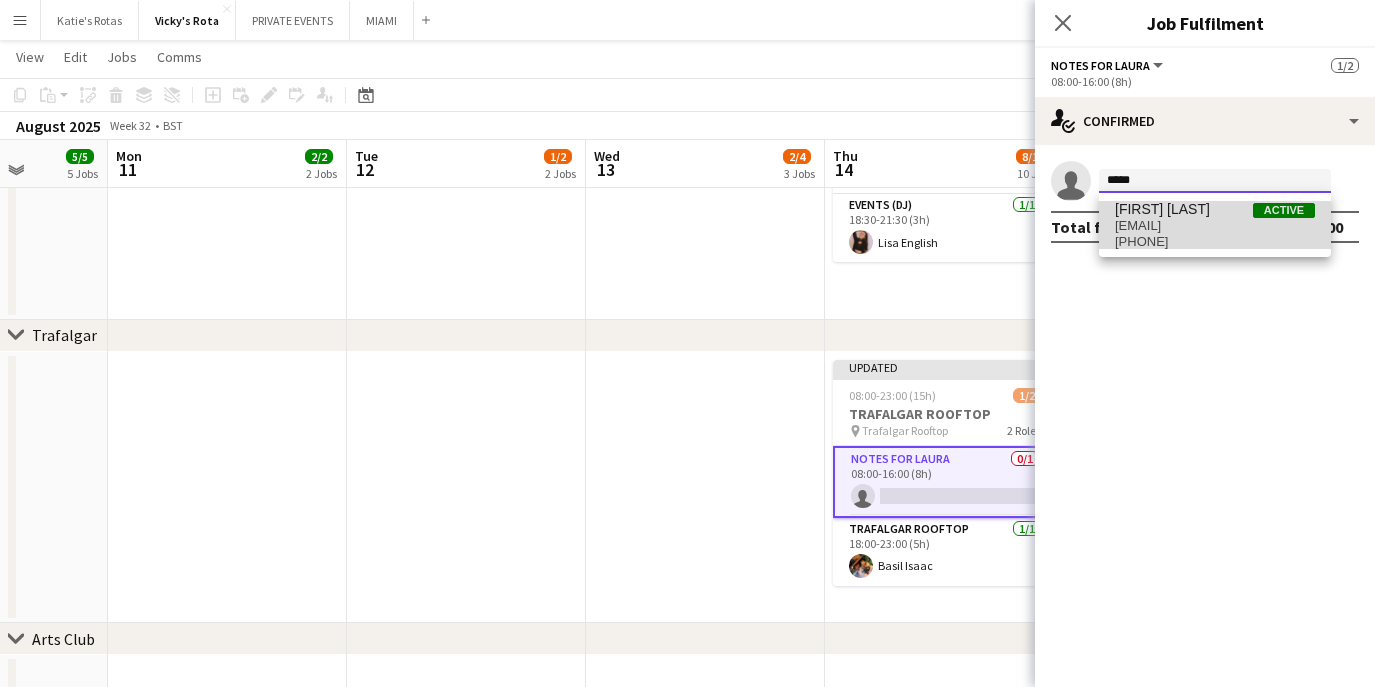 type 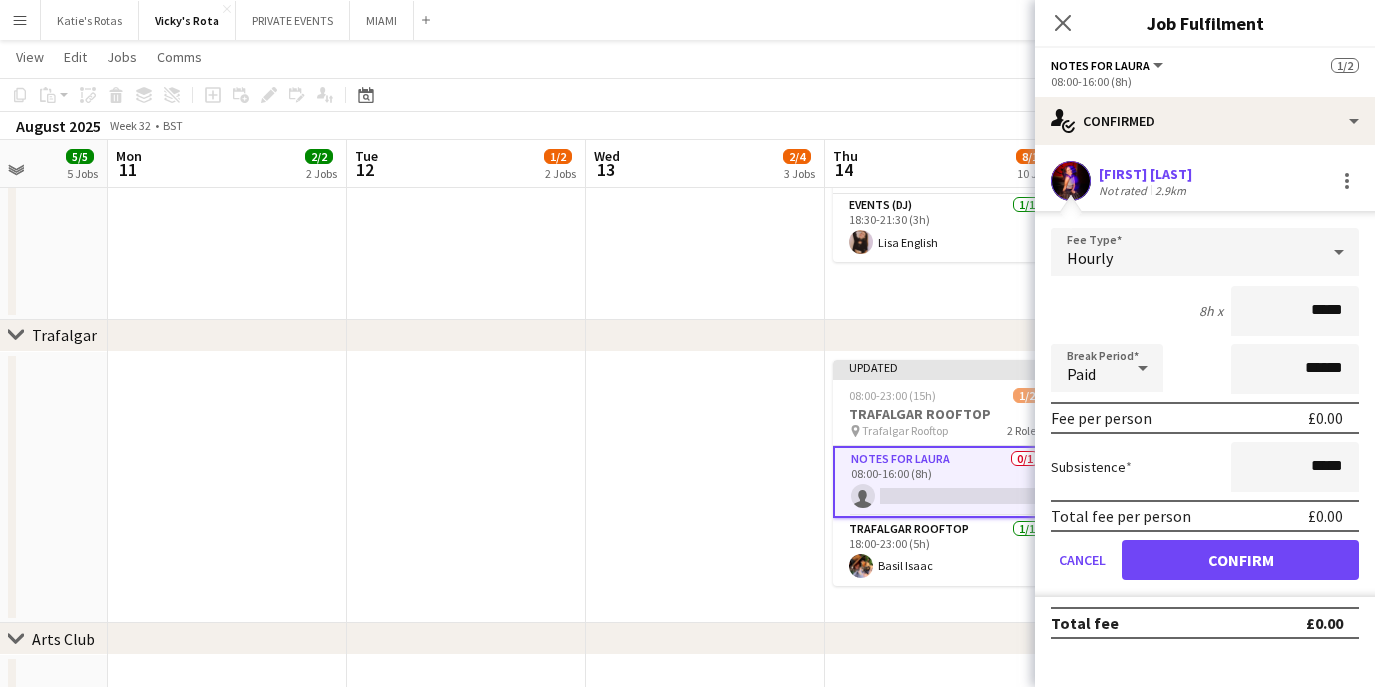 click at bounding box center (705, 488) 